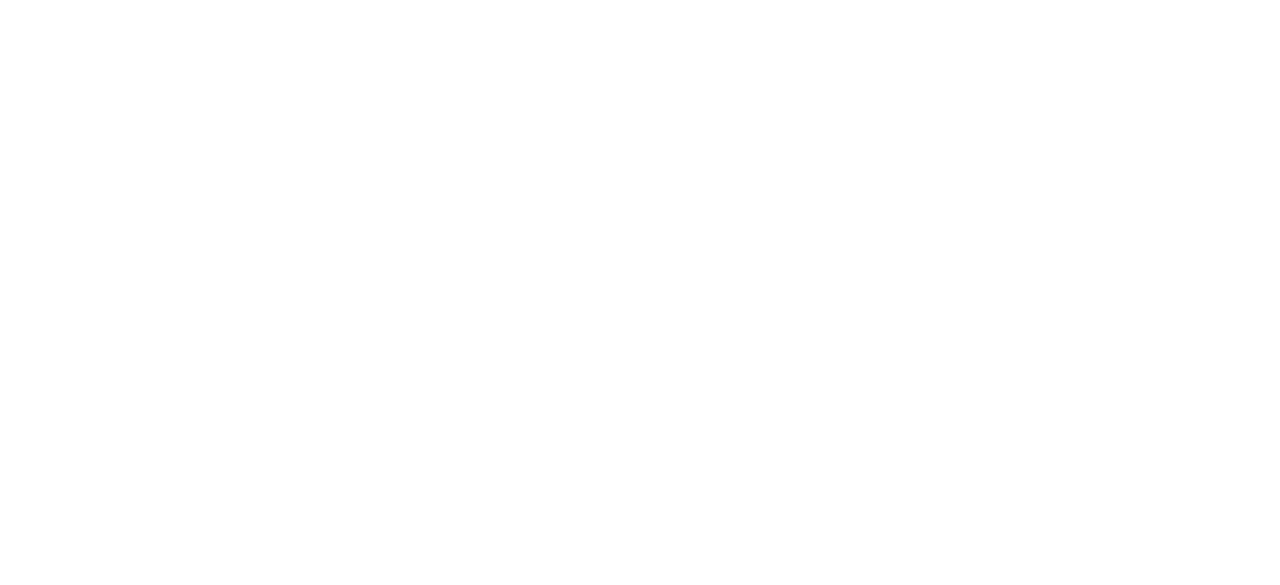 scroll, scrollTop: 0, scrollLeft: 0, axis: both 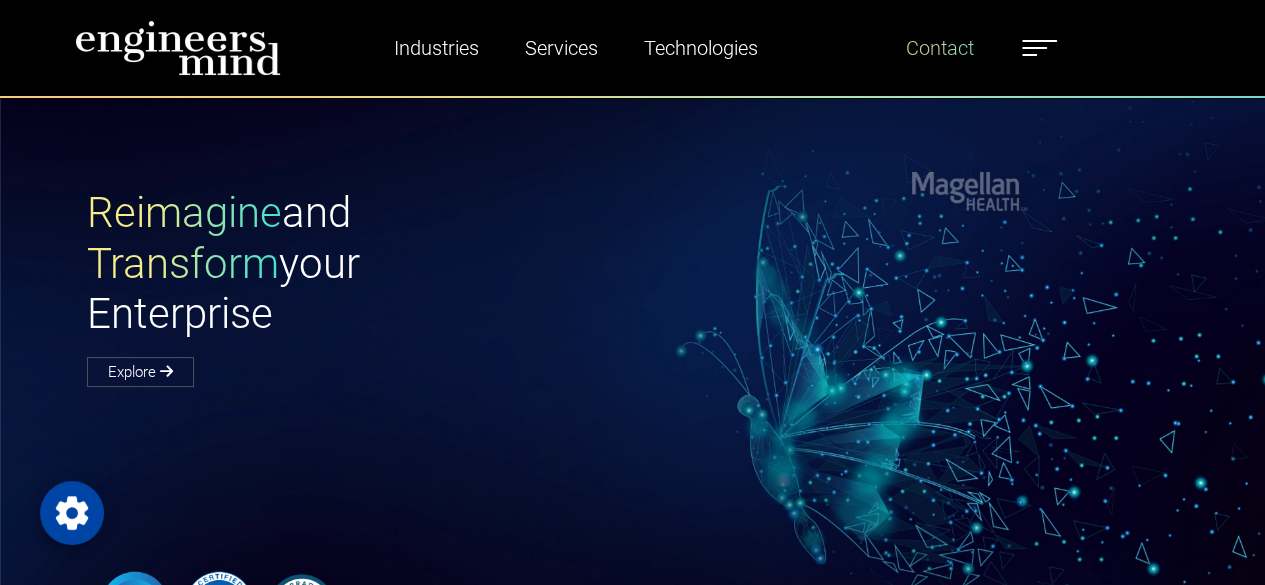 type on "*********" 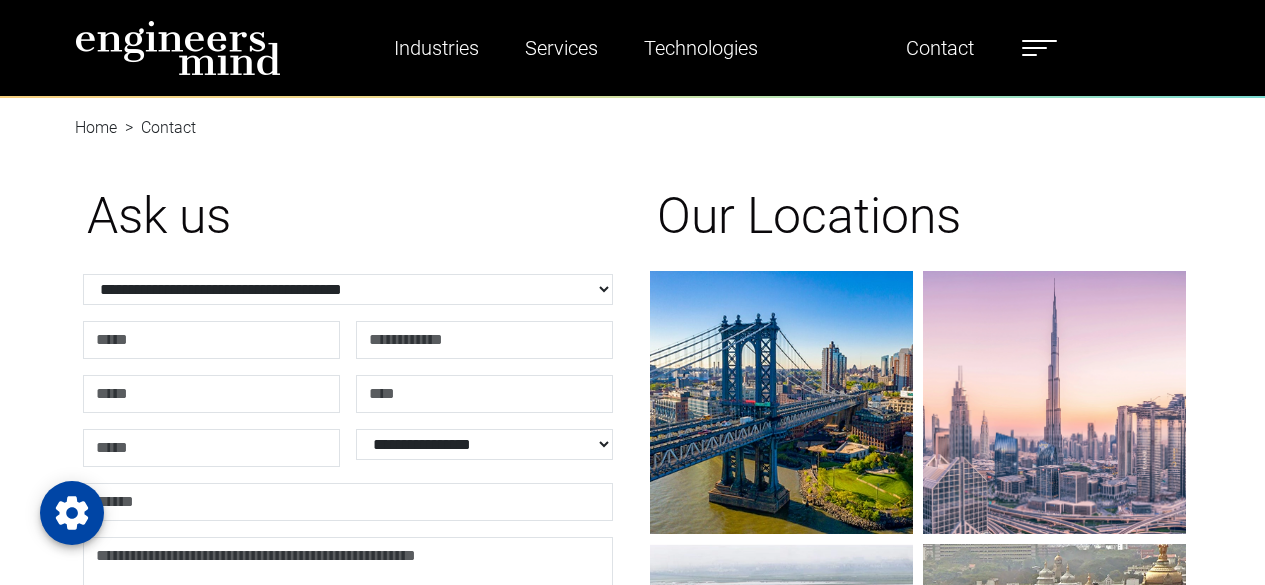 scroll, scrollTop: 0, scrollLeft: 0, axis: both 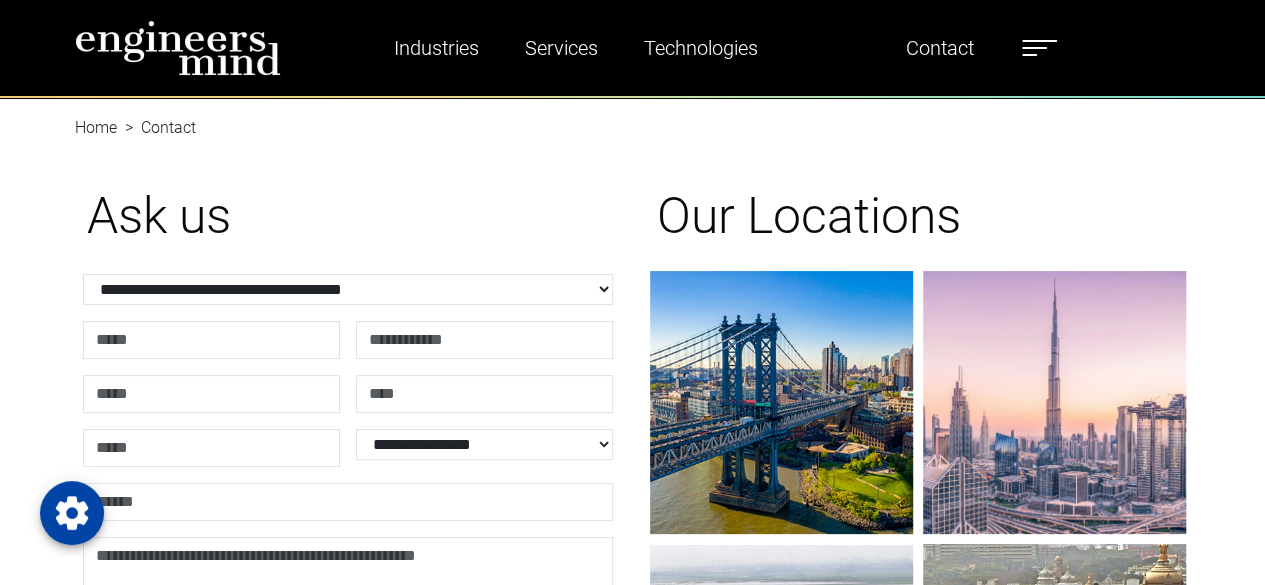 type on "*********" 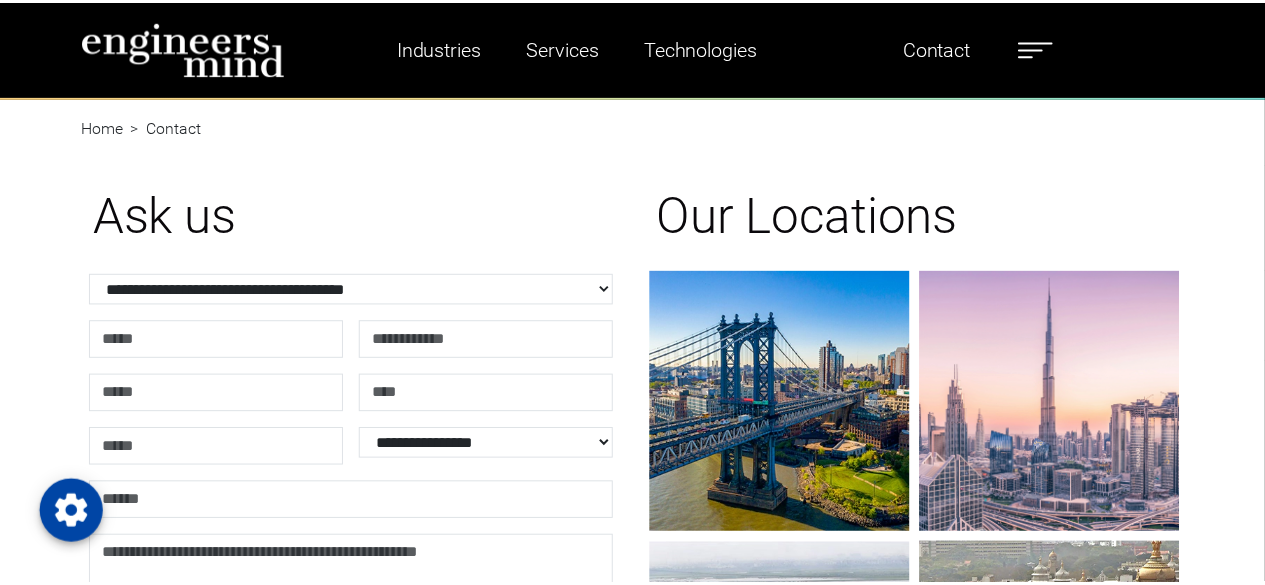 scroll, scrollTop: 0, scrollLeft: 0, axis: both 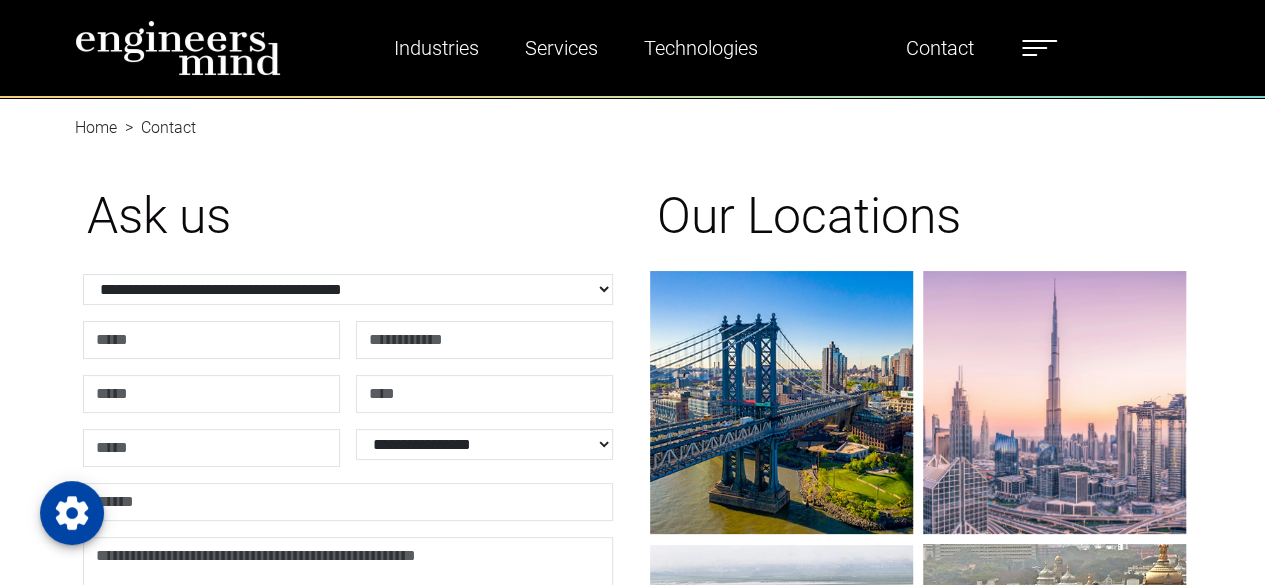 type on "*********" 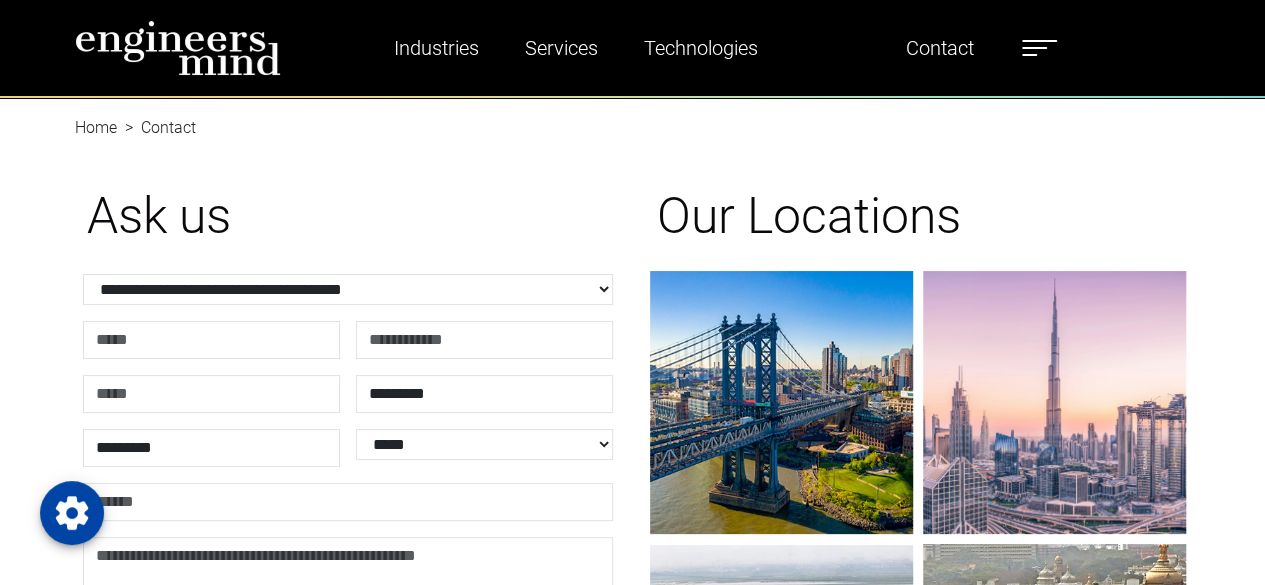 scroll, scrollTop: 0, scrollLeft: 0, axis: both 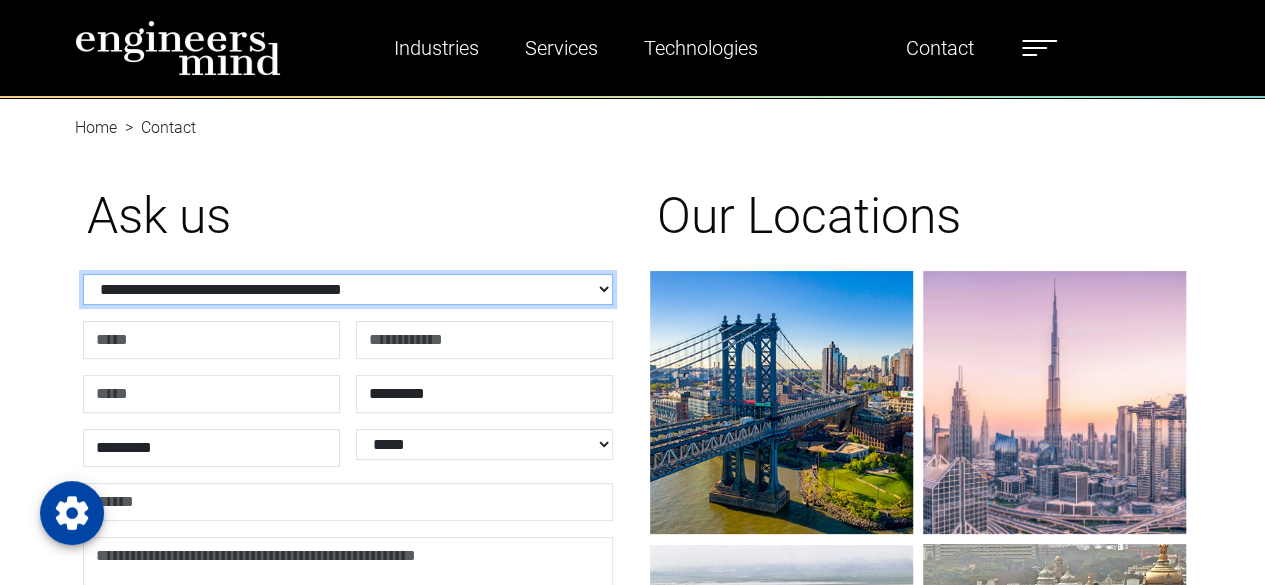 click on "**********" at bounding box center [348, 289] 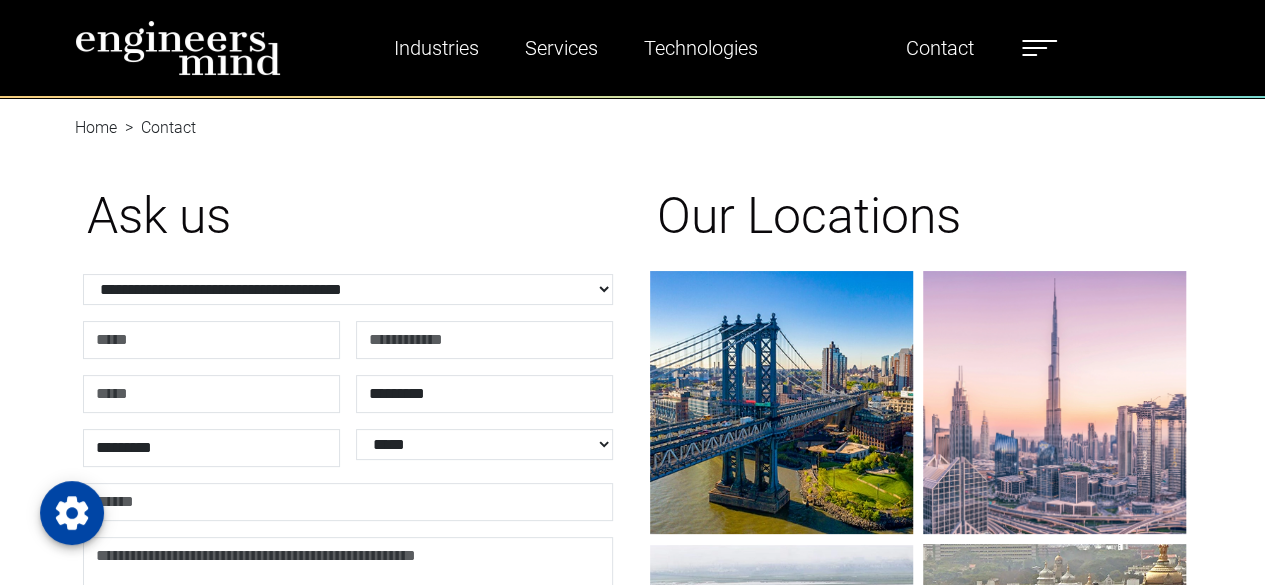 click on "**********" at bounding box center [632, 553] 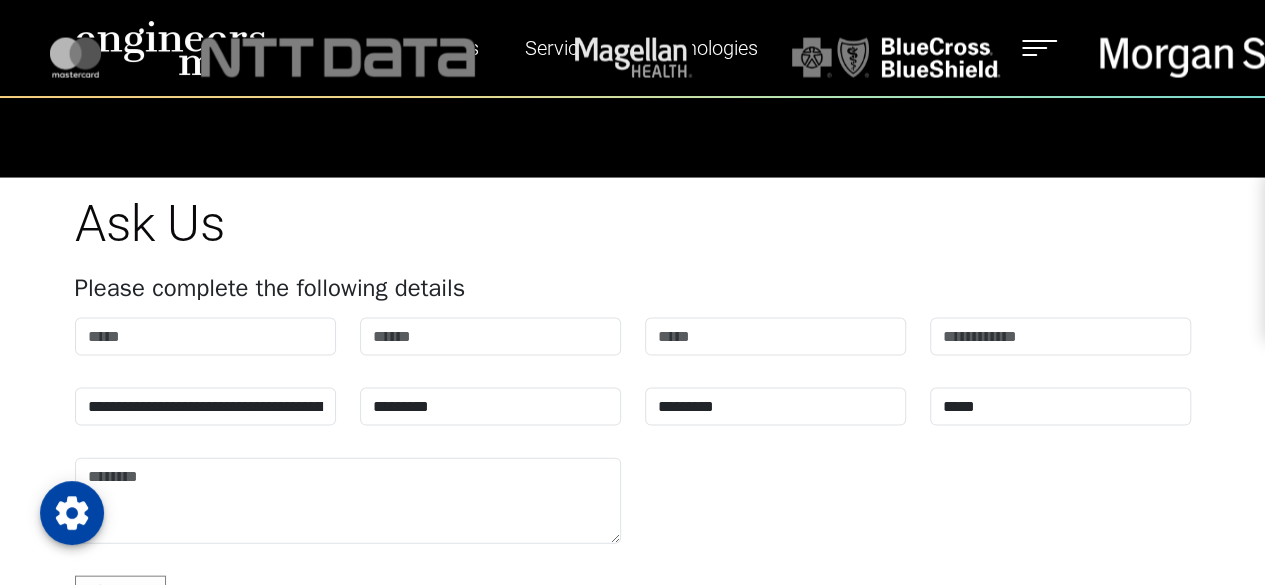 scroll, scrollTop: 1892, scrollLeft: 0, axis: vertical 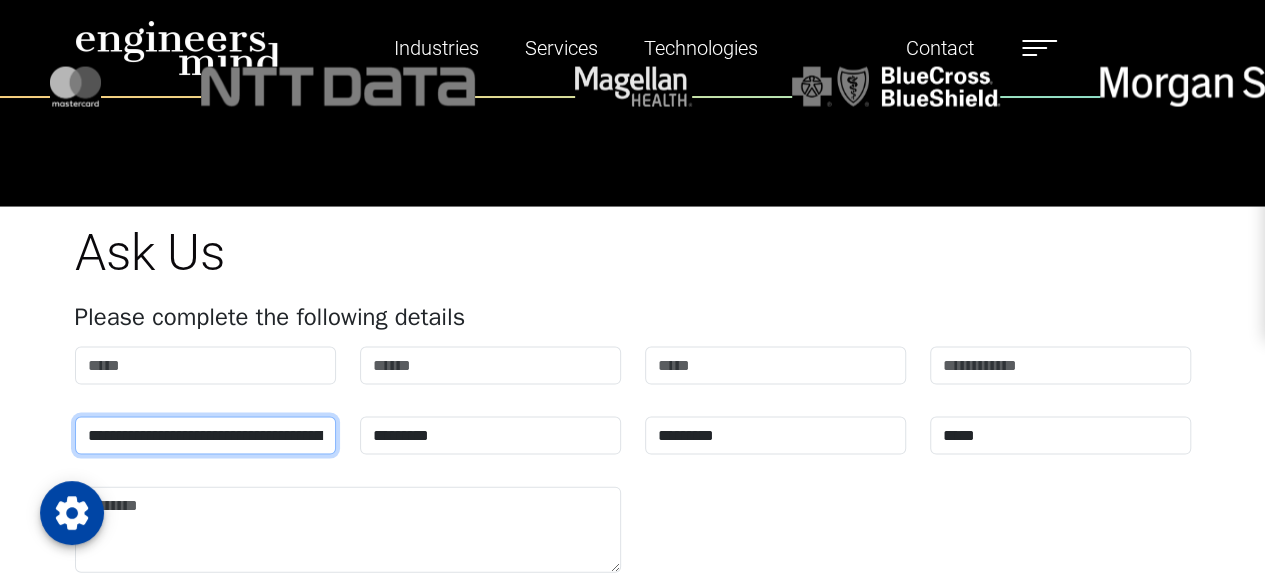click on "**********" at bounding box center (205, 435) 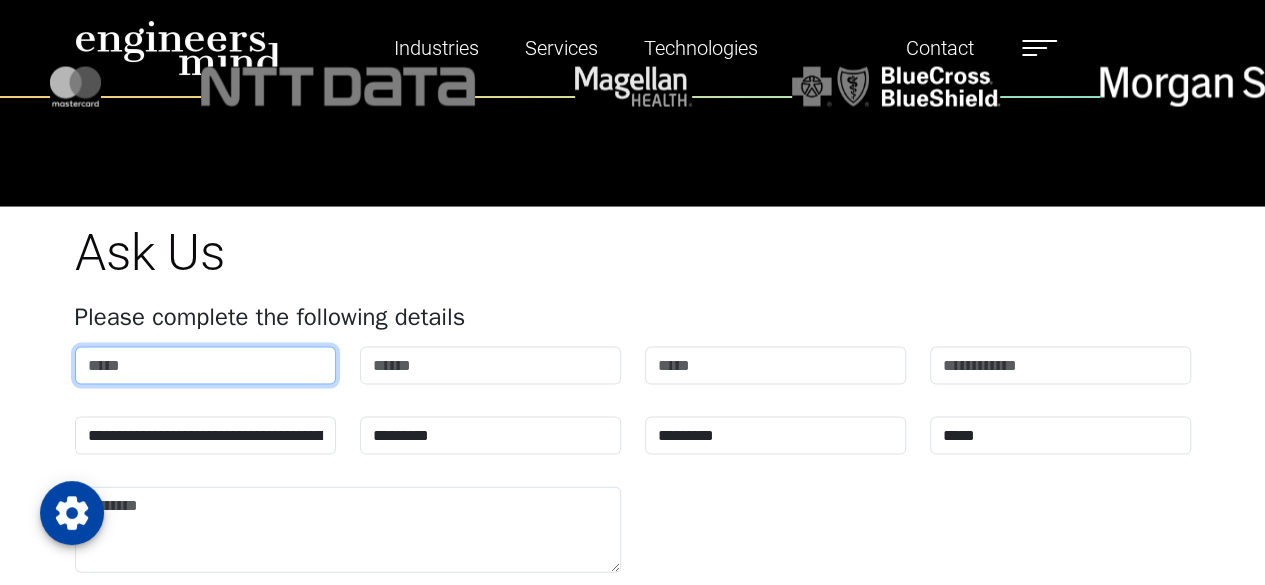 click at bounding box center (205, 365) 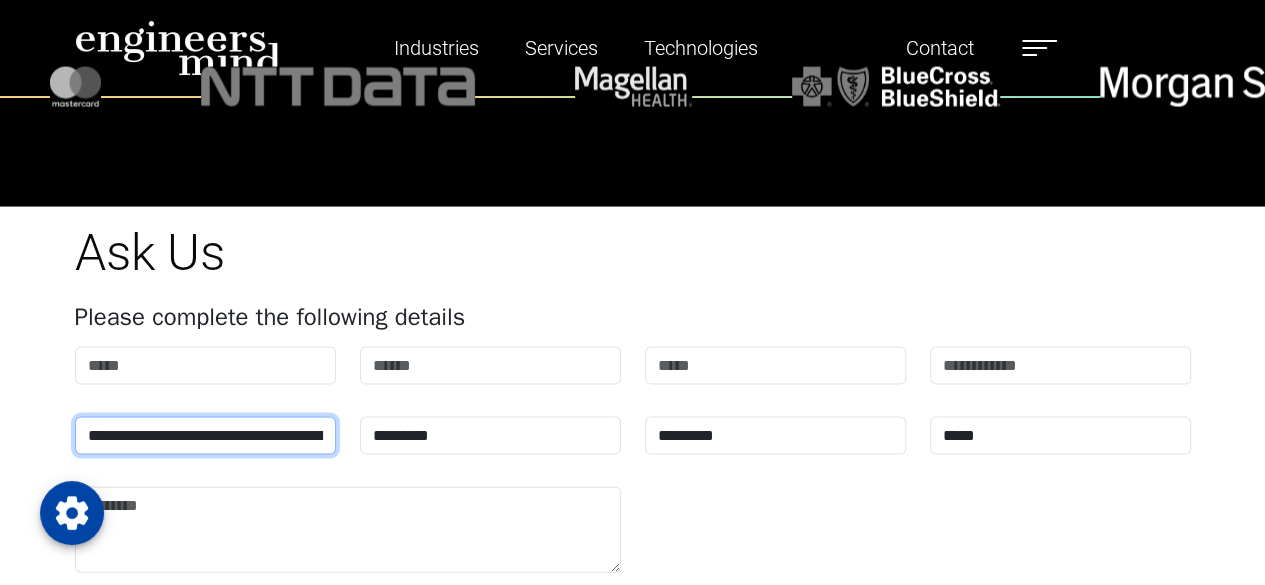 click on "**********" at bounding box center [205, 435] 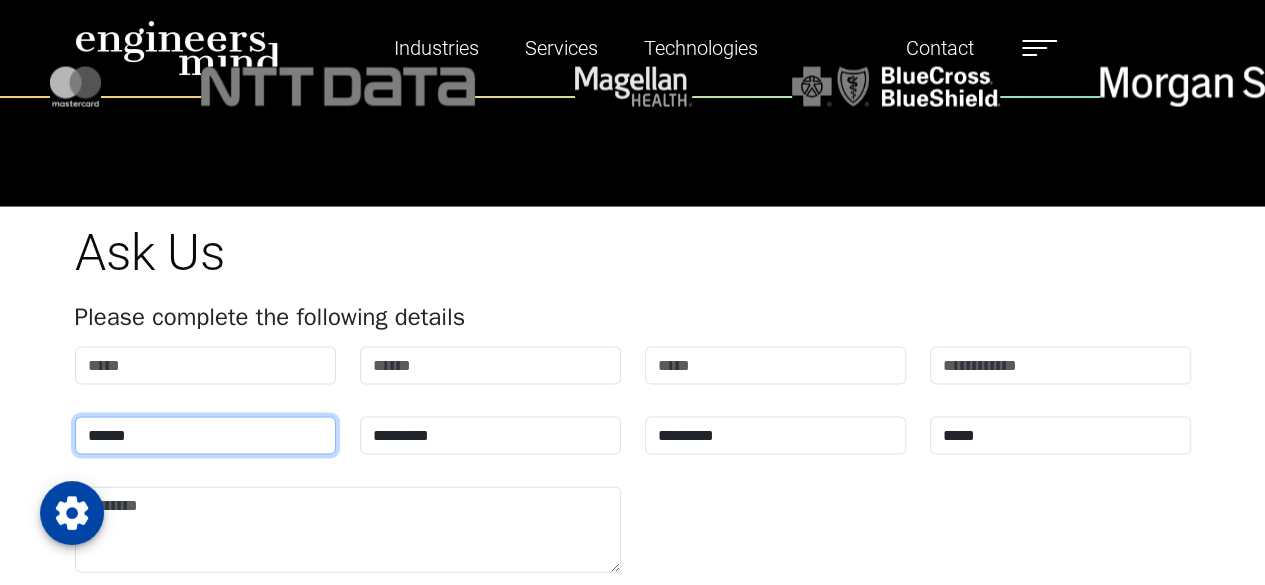 click on "**********" at bounding box center (205, 435) 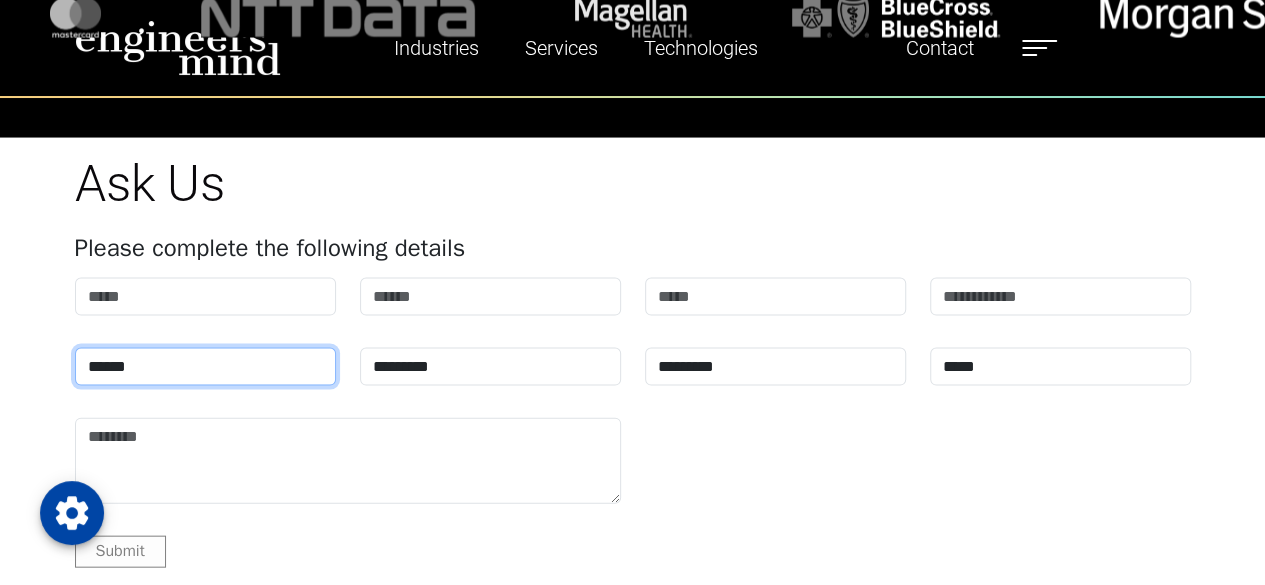 scroll, scrollTop: 1992, scrollLeft: 0, axis: vertical 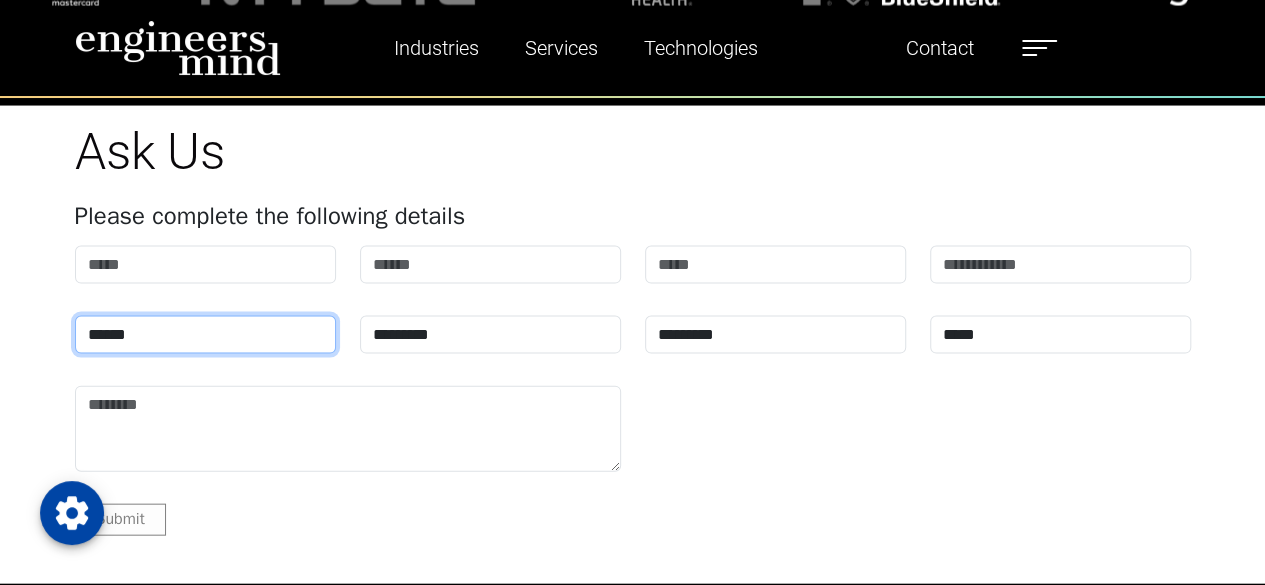 click on "**********" at bounding box center [205, 335] 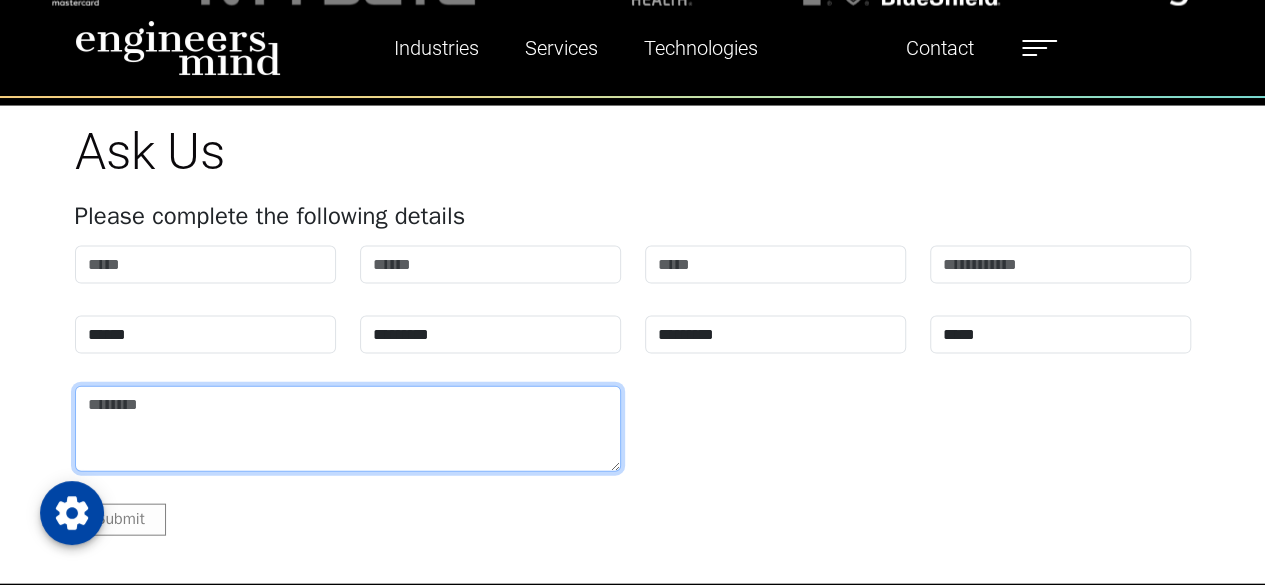 click at bounding box center [348, 429] 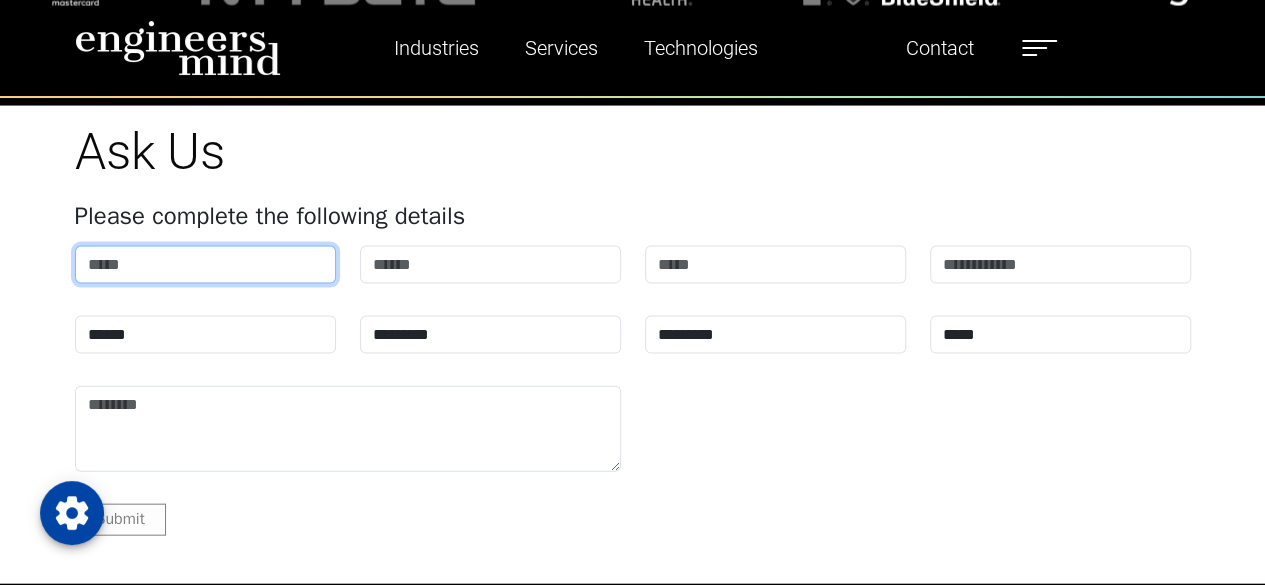 click at bounding box center (205, 265) 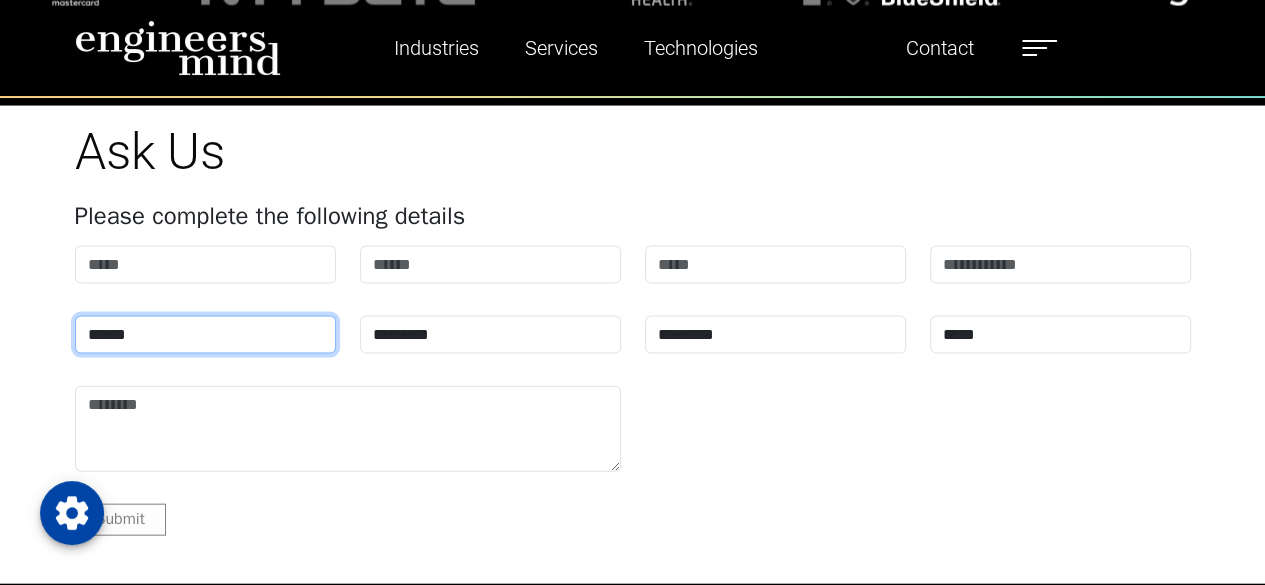 click on "**********" at bounding box center [205, 335] 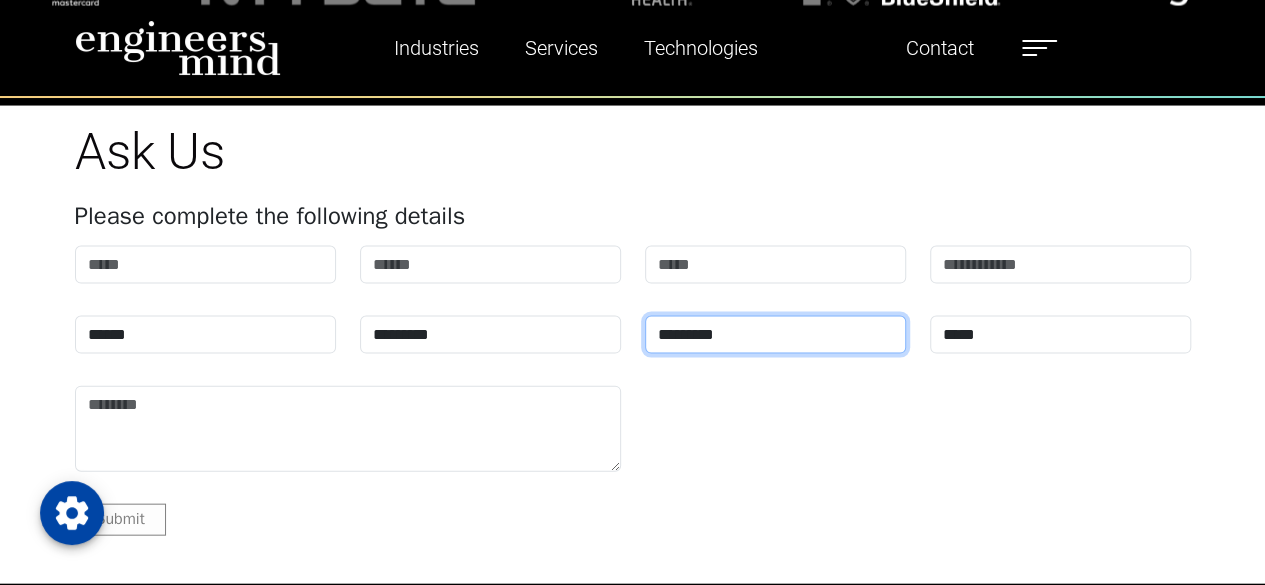 click on "*********" at bounding box center [775, 335] 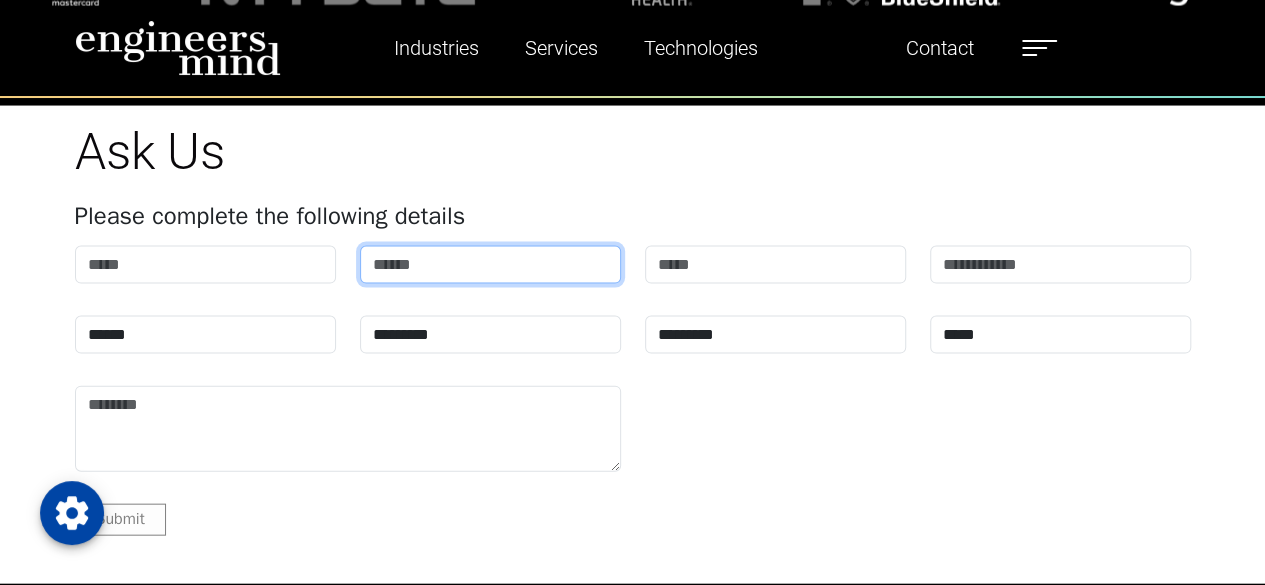 drag, startPoint x: 364, startPoint y: 265, endPoint x: 289, endPoint y: 275, distance: 75.66373 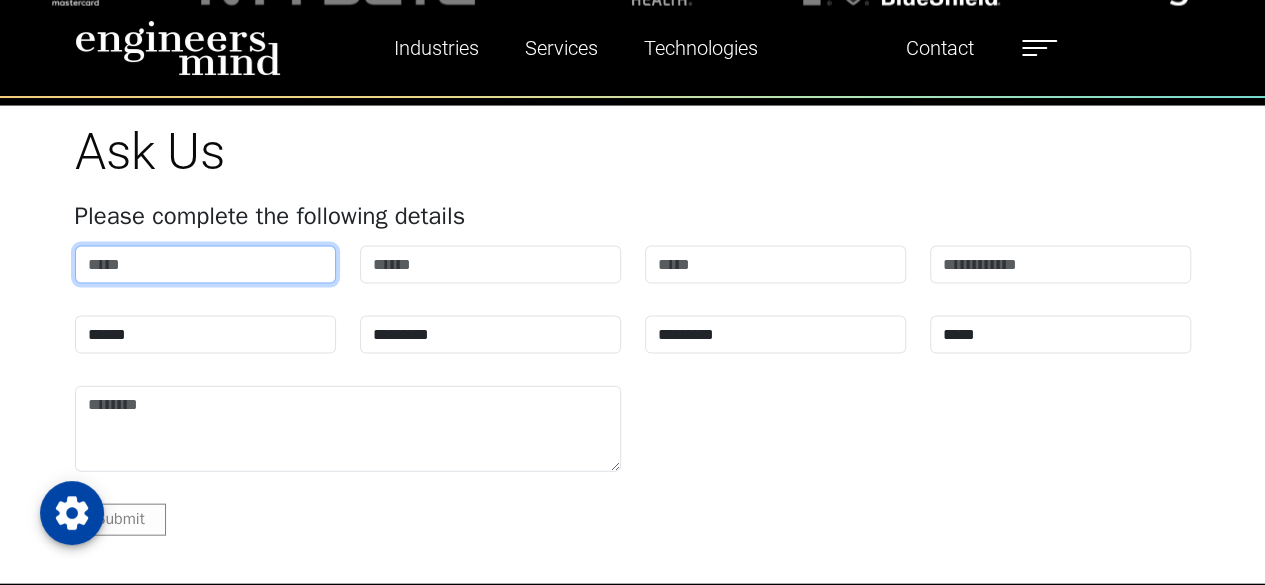 click at bounding box center (205, 265) 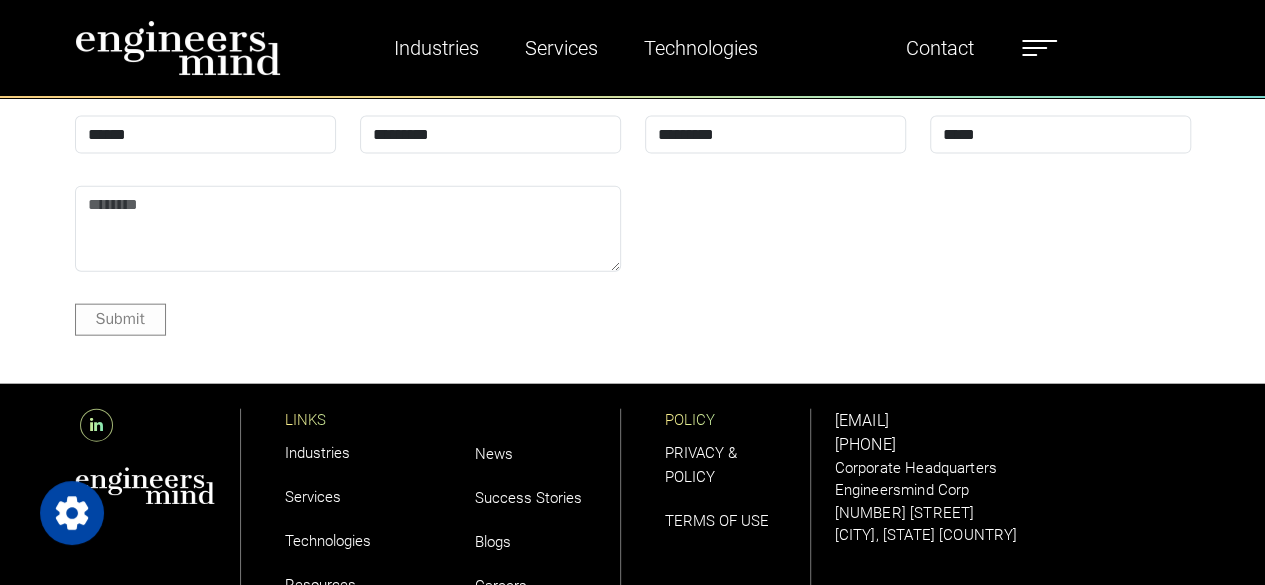 scroll, scrollTop: 1992, scrollLeft: 0, axis: vertical 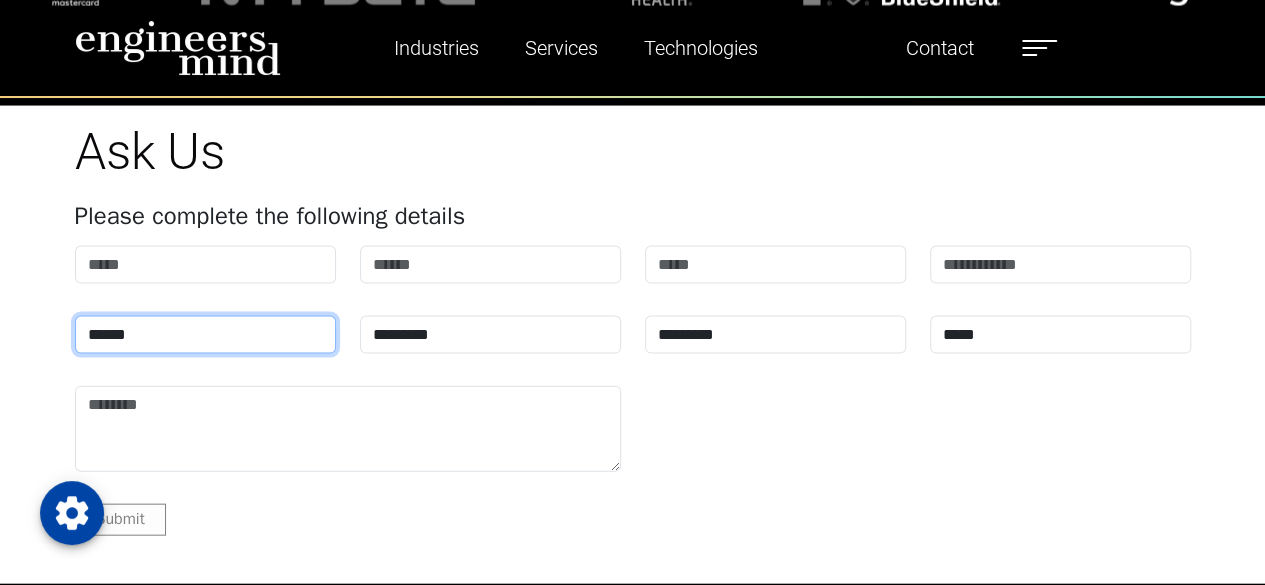 click on "**********" at bounding box center (205, 335) 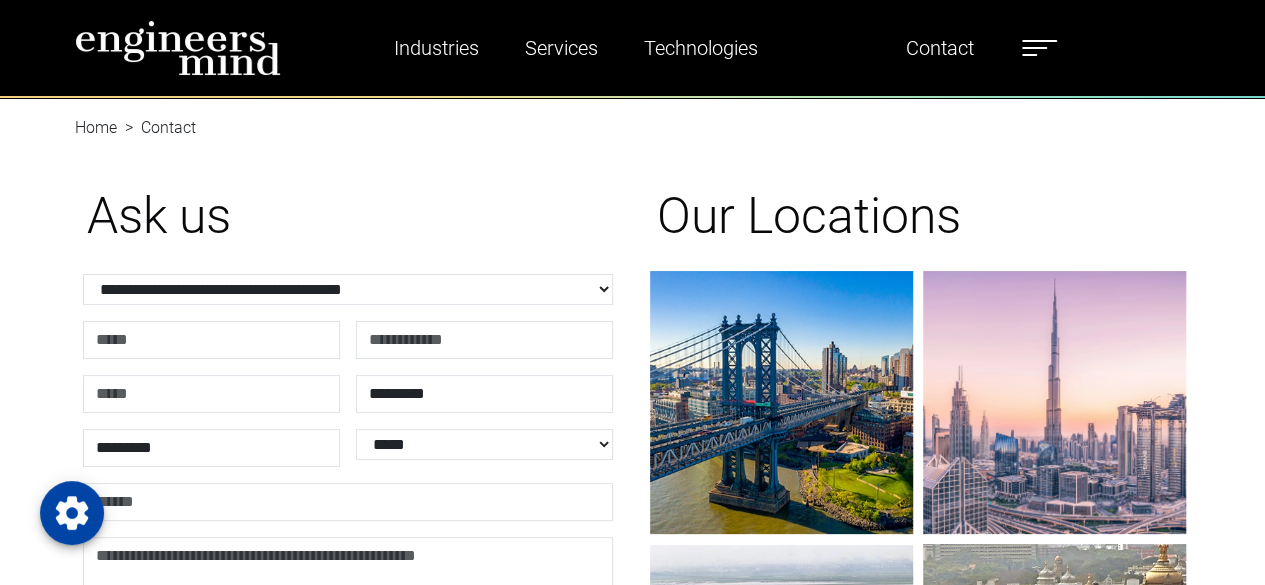 scroll, scrollTop: 0, scrollLeft: 0, axis: both 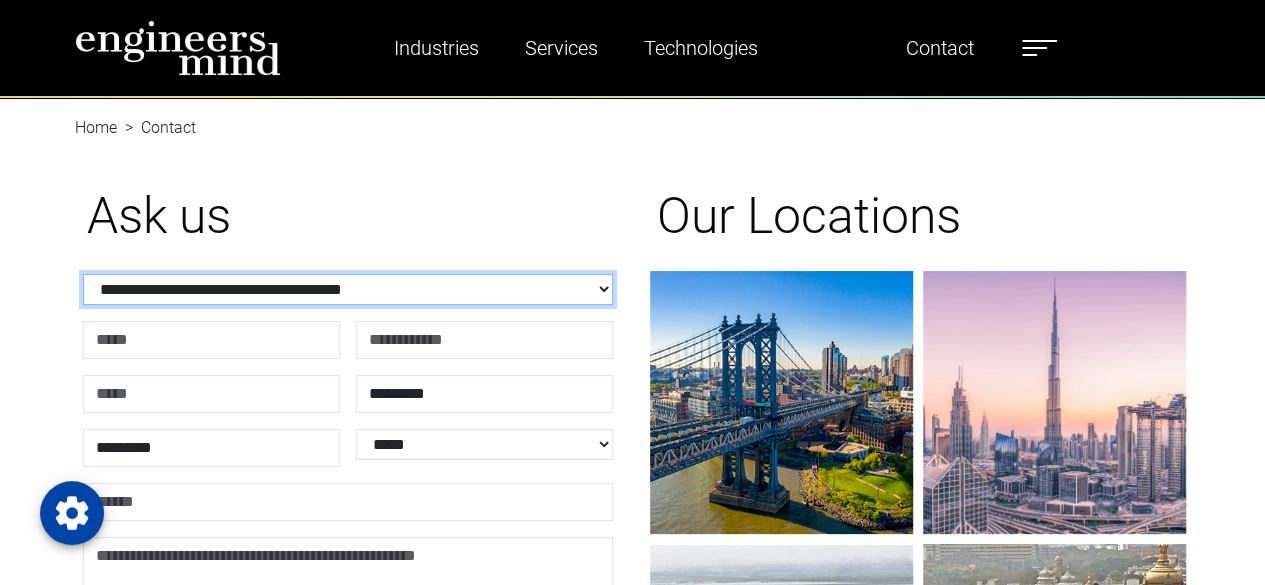 click on "**********" at bounding box center [348, 289] 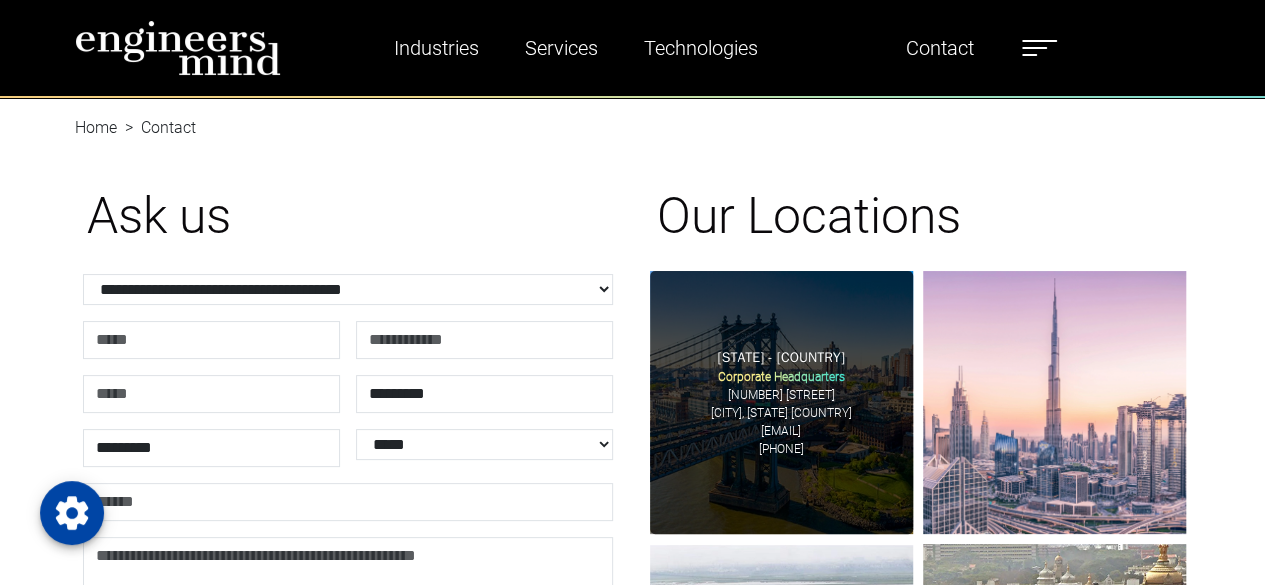 click on "[STATE] - [COUNTRY]" at bounding box center [780, 357] 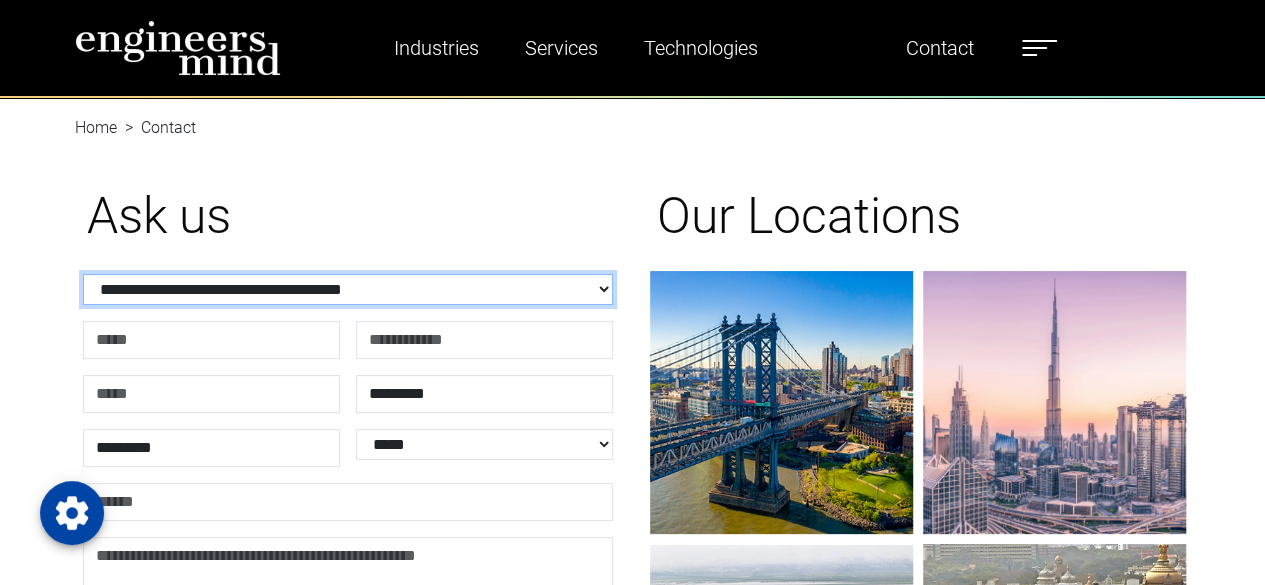 click on "**********" at bounding box center [348, 289] 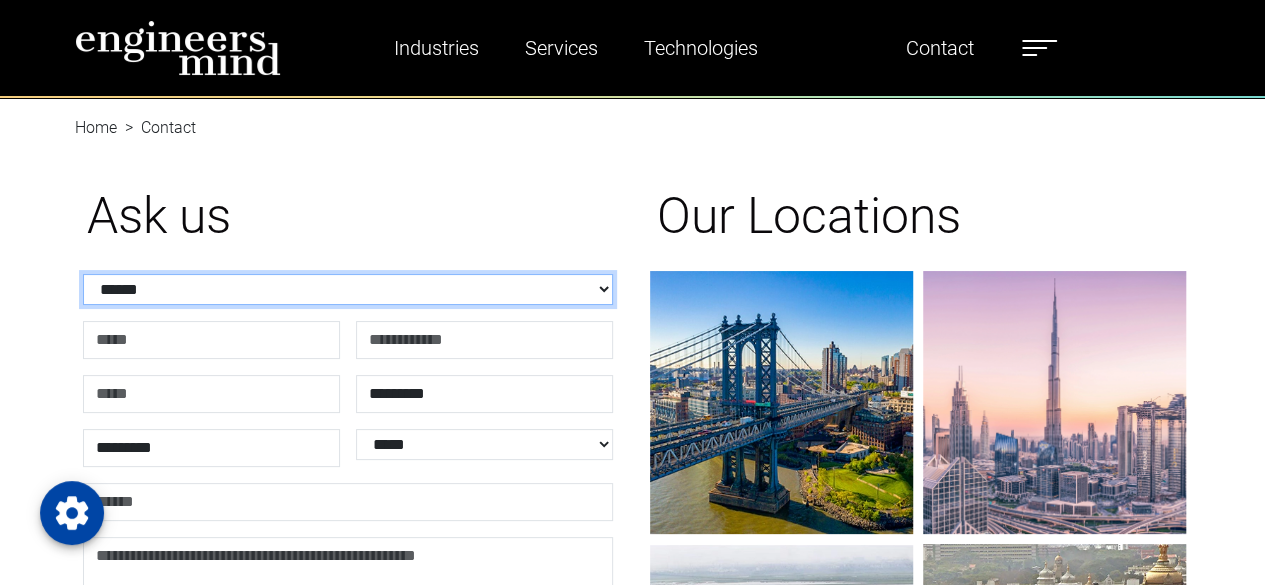 click on "**********" at bounding box center [348, 289] 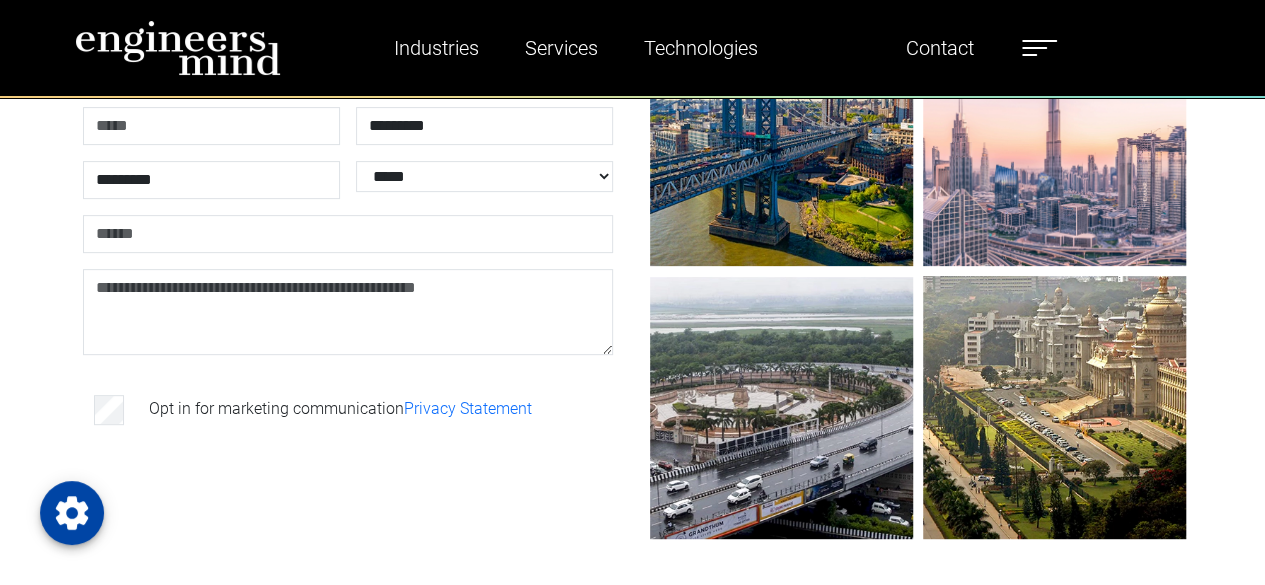 scroll, scrollTop: 300, scrollLeft: 0, axis: vertical 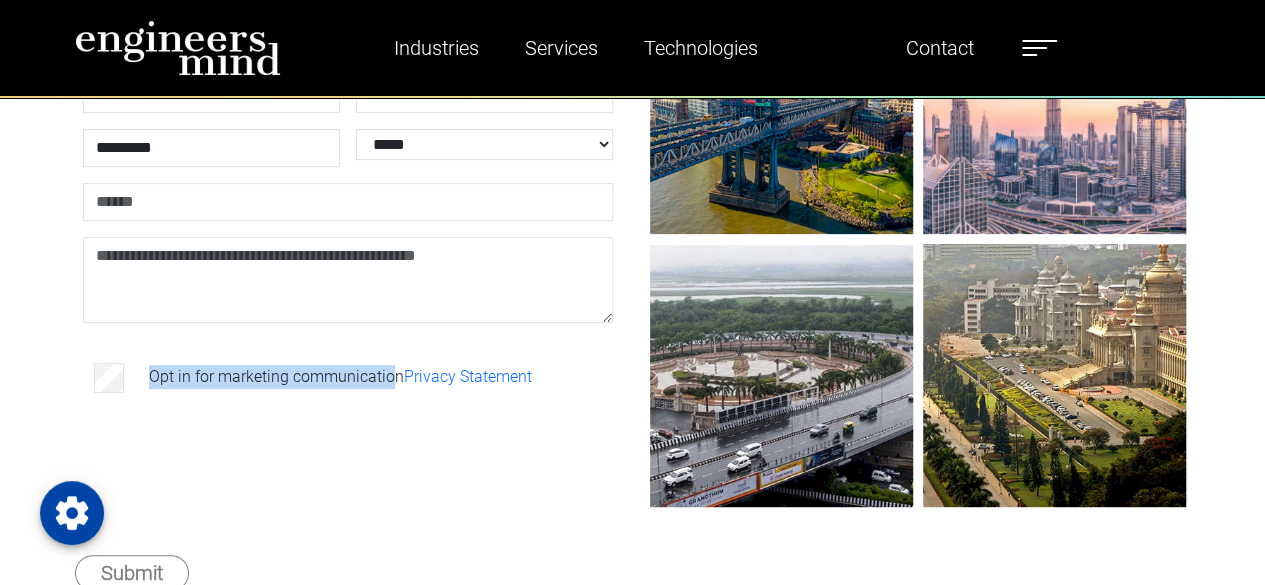 drag, startPoint x: 140, startPoint y: 377, endPoint x: 394, endPoint y: 371, distance: 254.07086 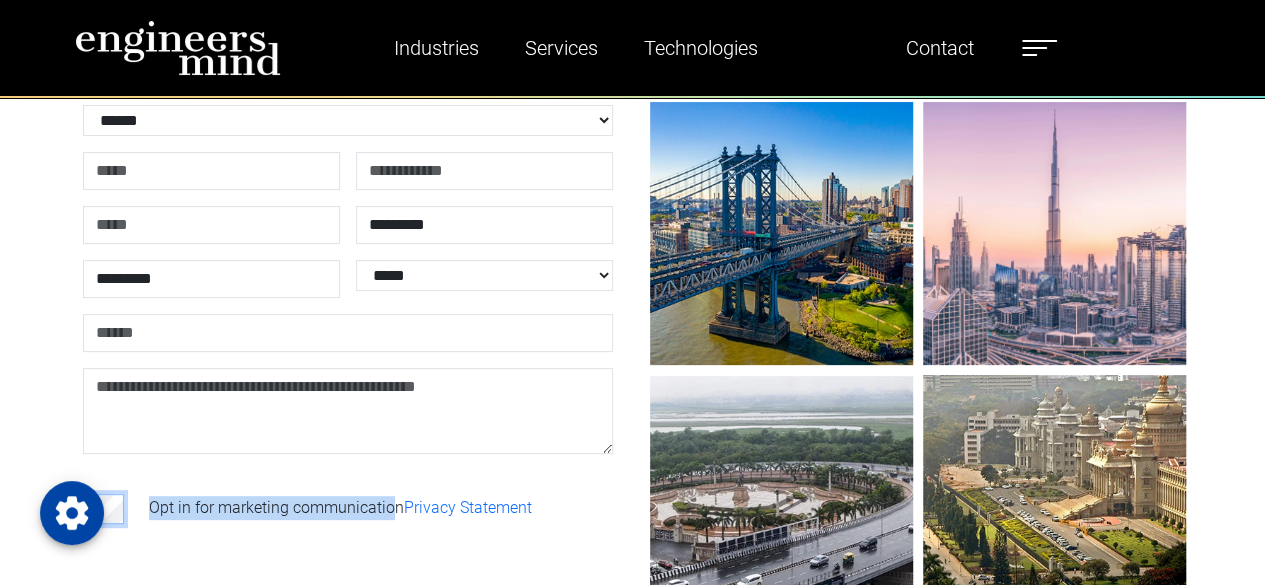 scroll, scrollTop: 200, scrollLeft: 0, axis: vertical 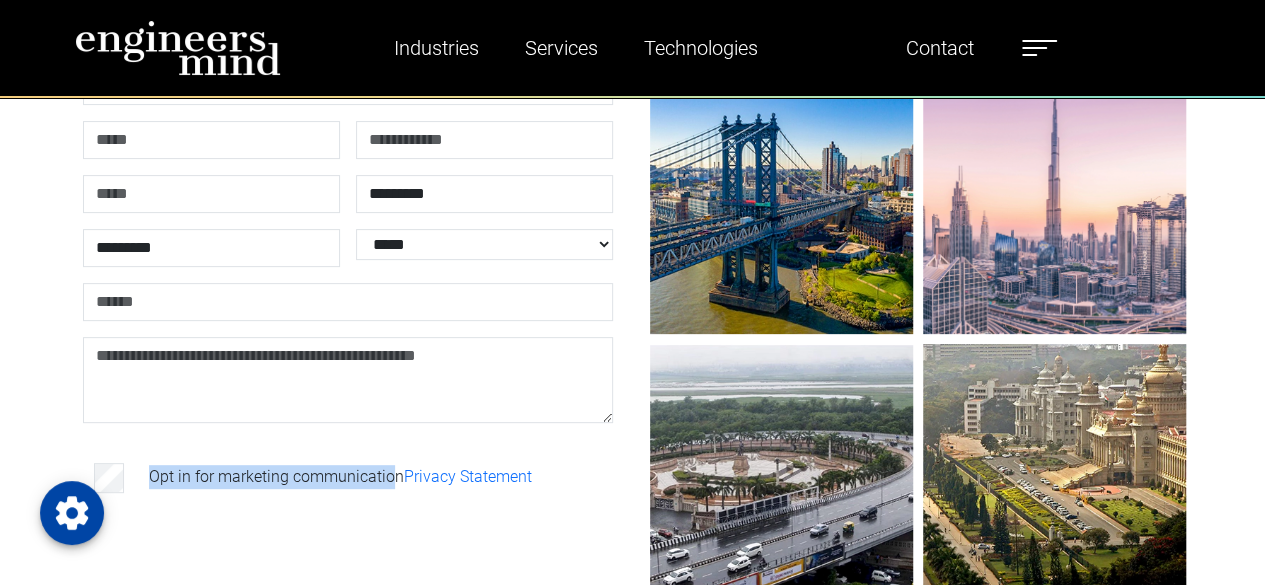 click on "**********" at bounding box center [348, 378] 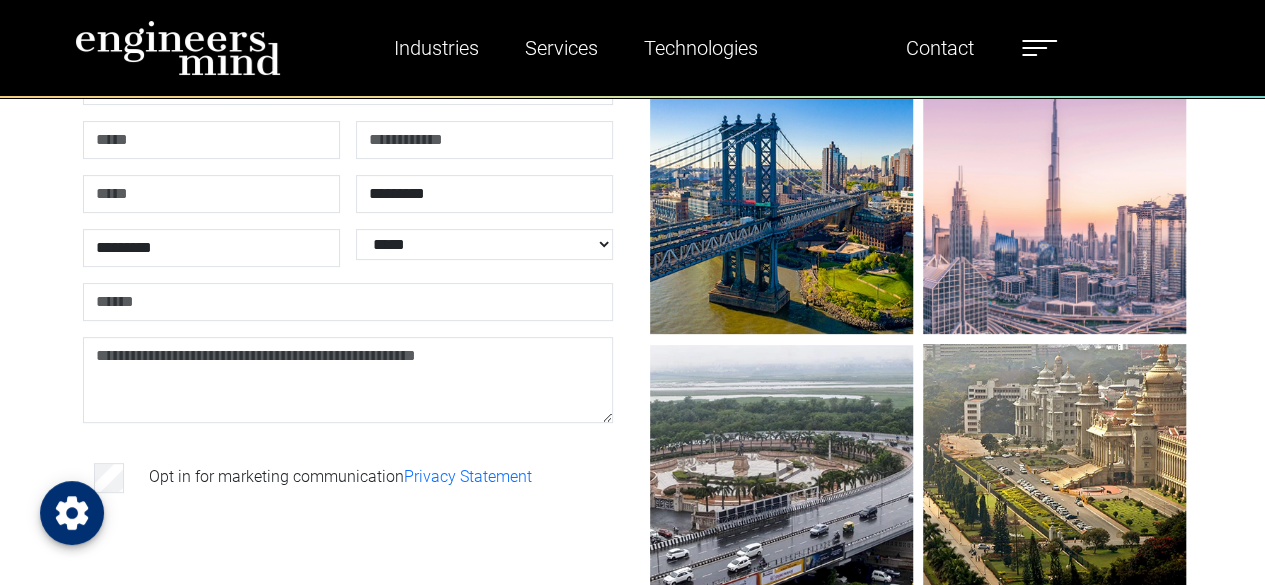 click at bounding box center [72, 513] 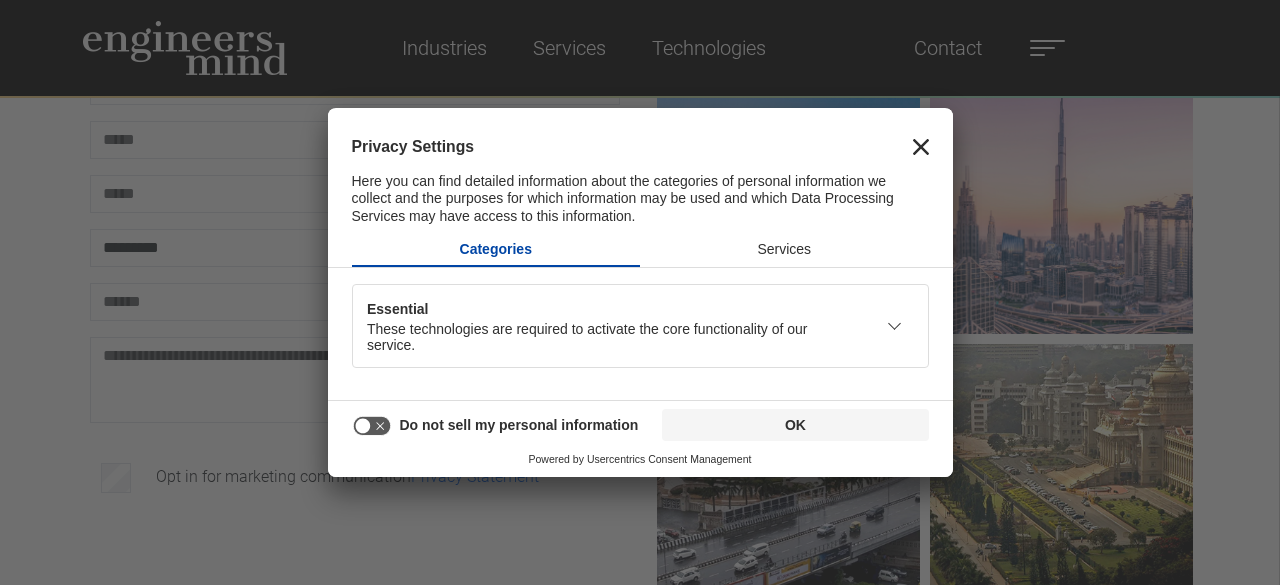 click 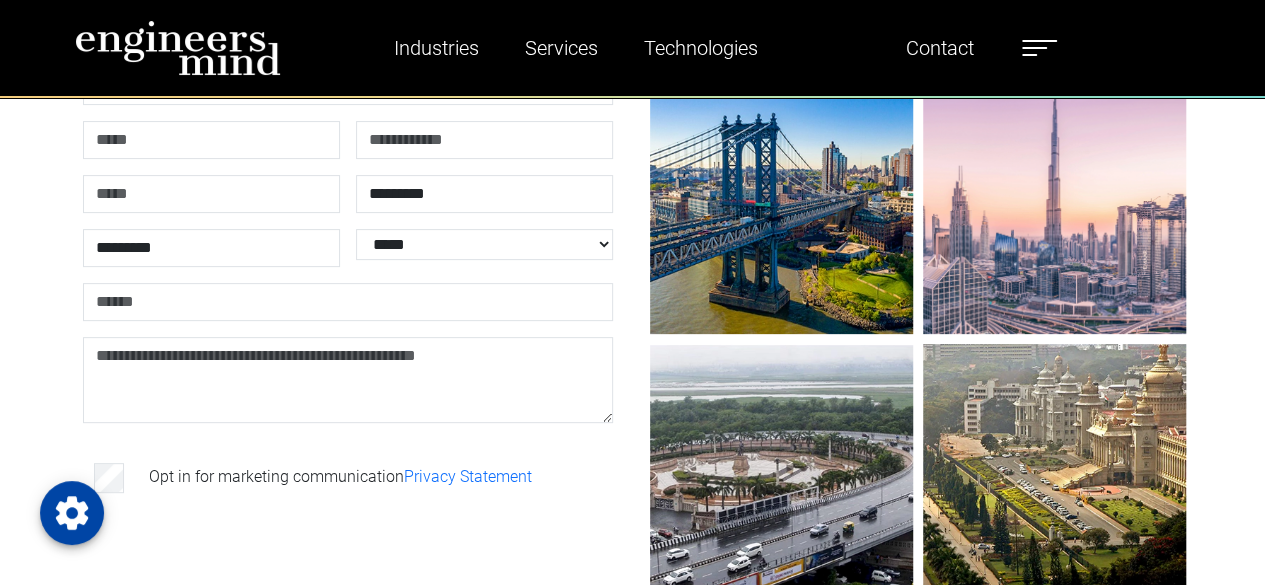 scroll, scrollTop: 400, scrollLeft: 0, axis: vertical 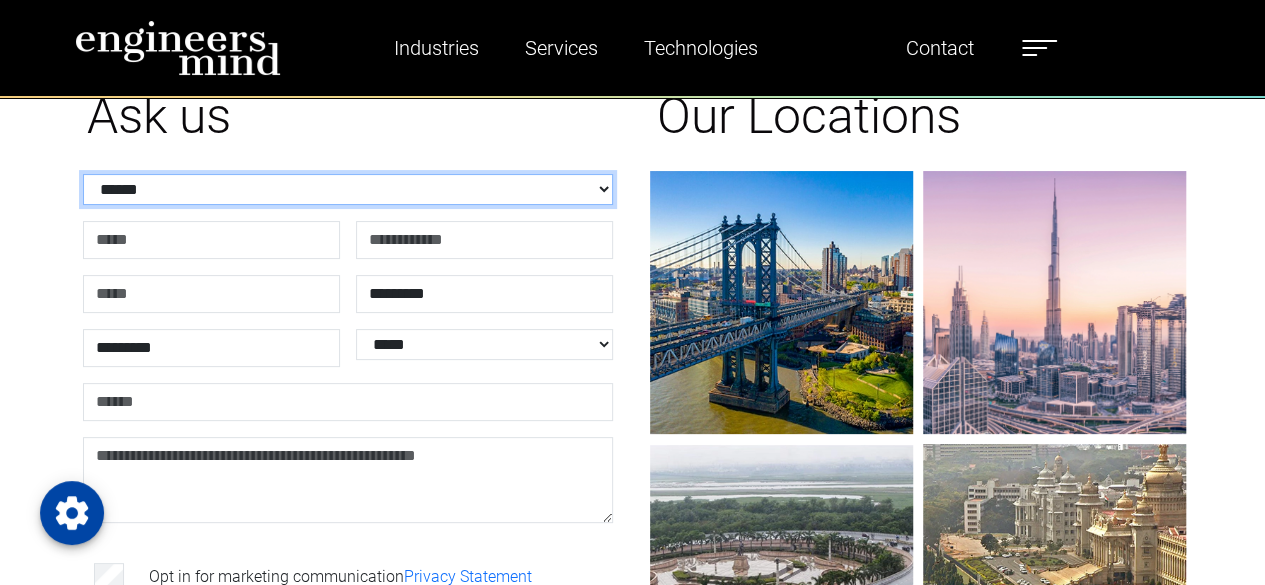 click on "**********" at bounding box center [348, 189] 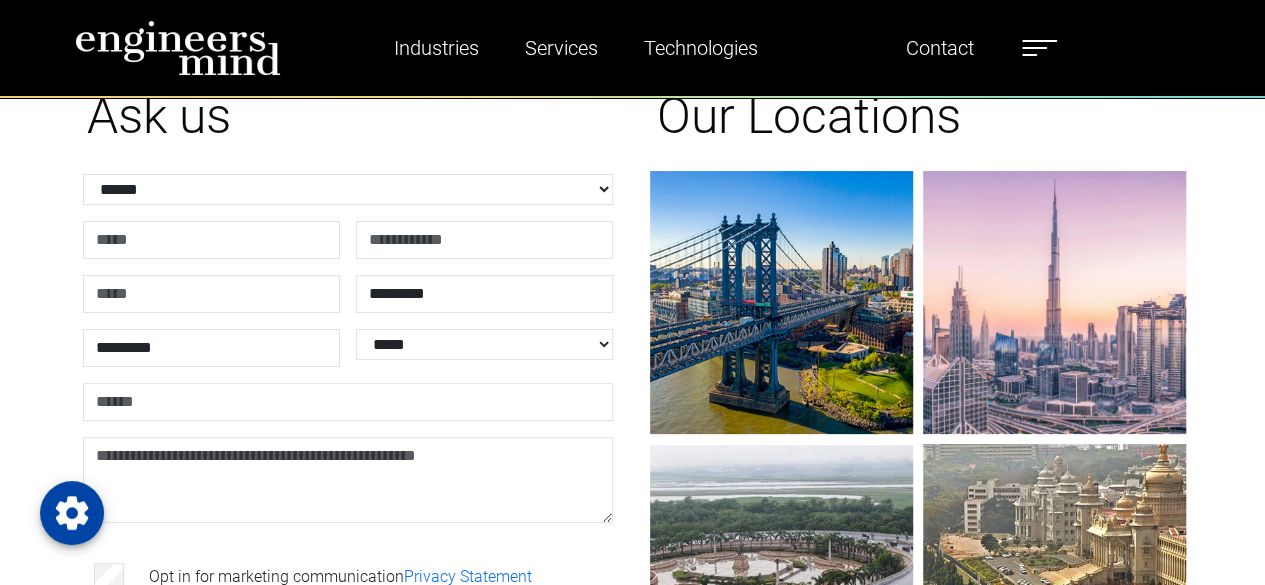 click on "**********" at bounding box center [632, 453] 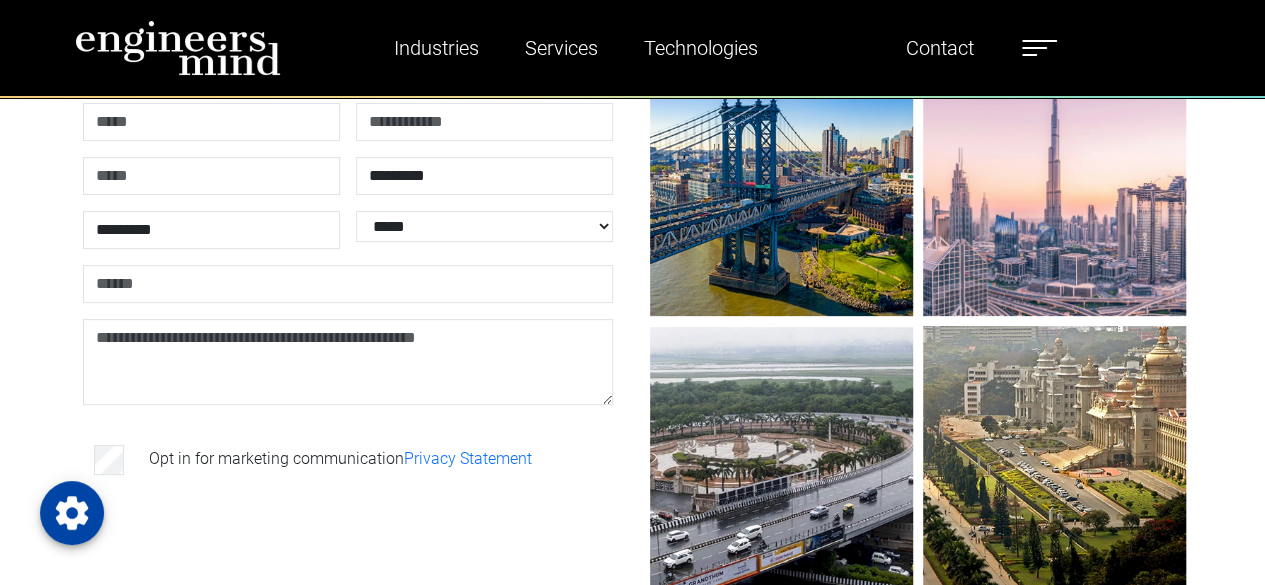 scroll, scrollTop: 400, scrollLeft: 0, axis: vertical 